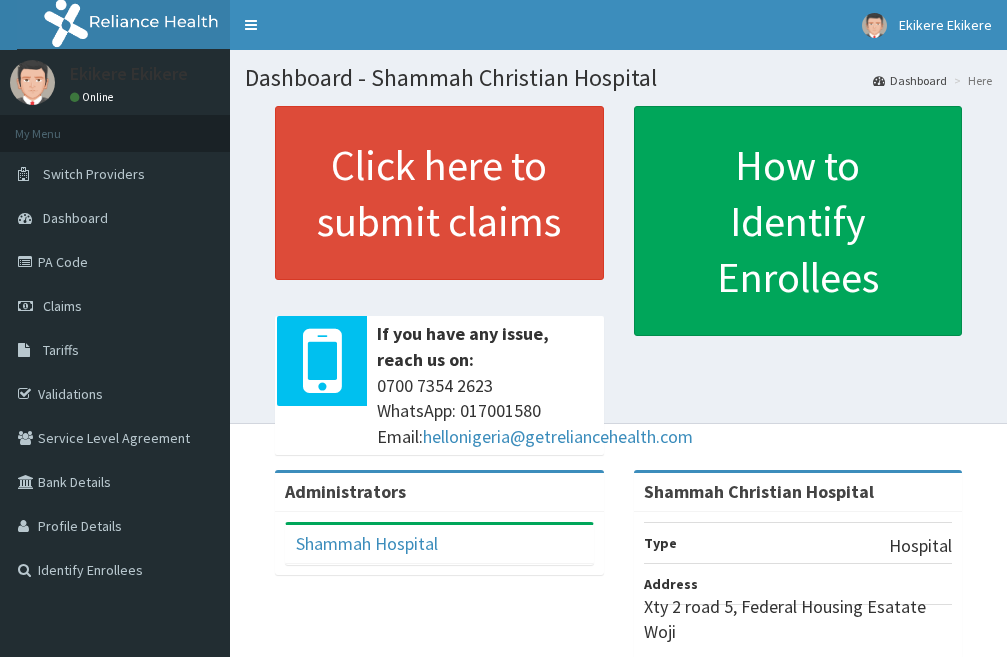 scroll, scrollTop: 0, scrollLeft: 0, axis: both 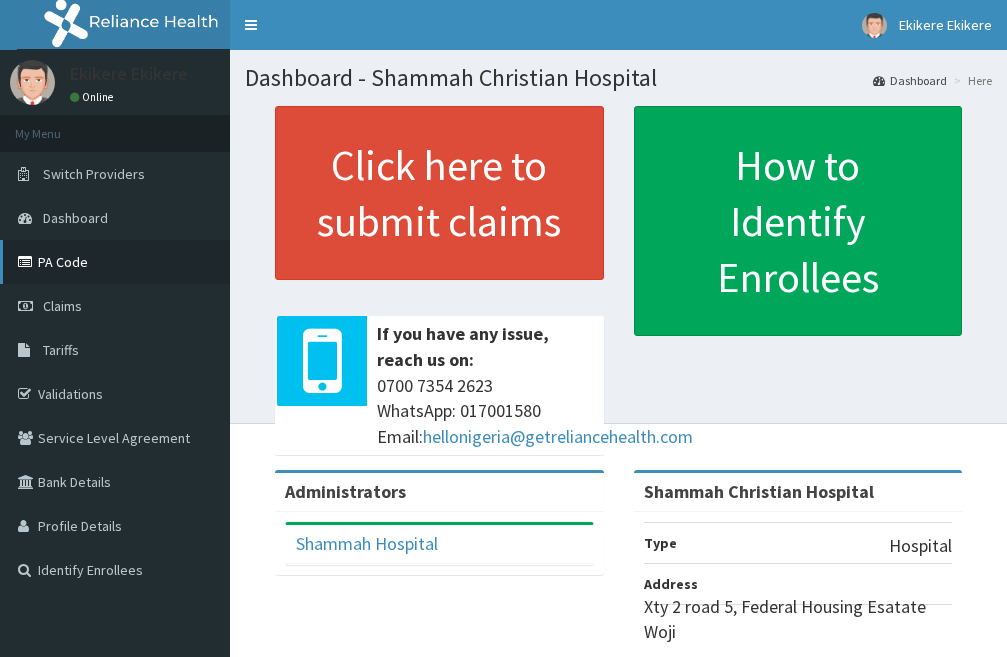 click on "PA Code" at bounding box center [115, 262] 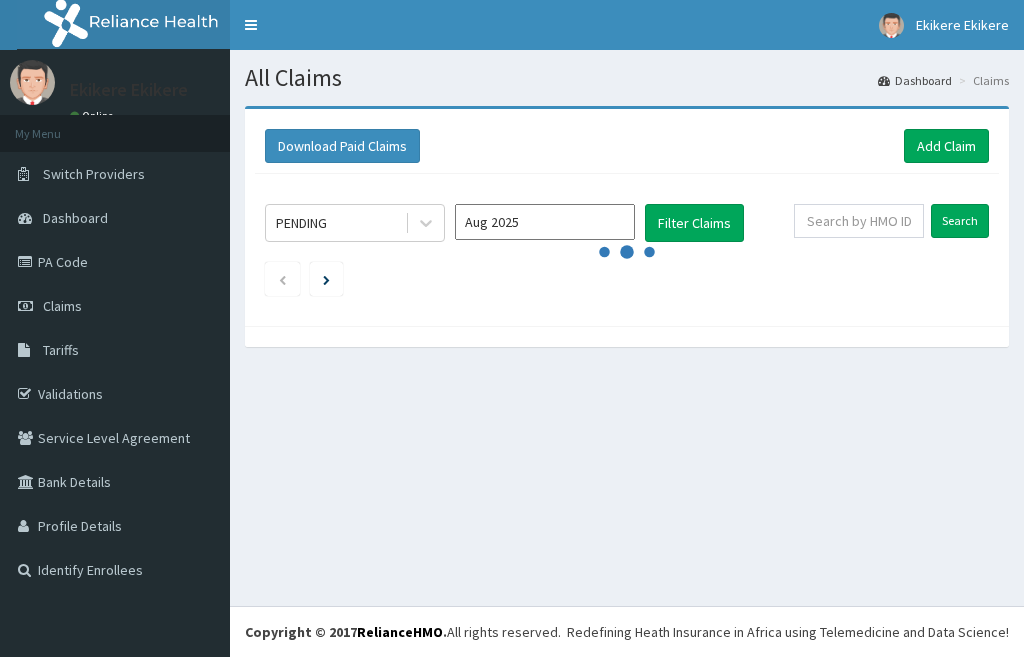 scroll, scrollTop: 0, scrollLeft: 0, axis: both 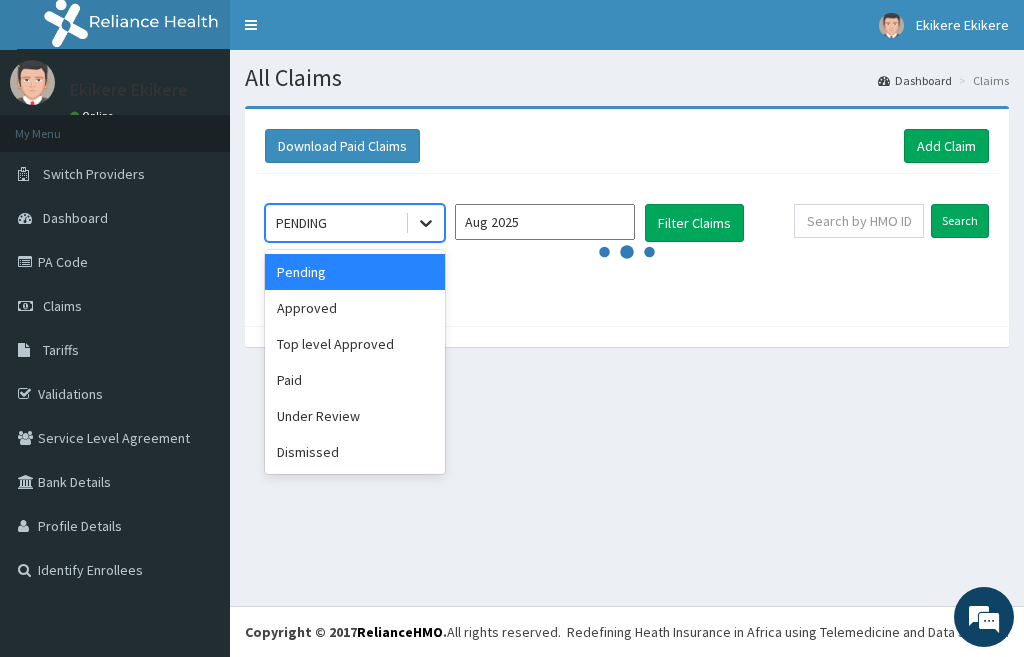 click 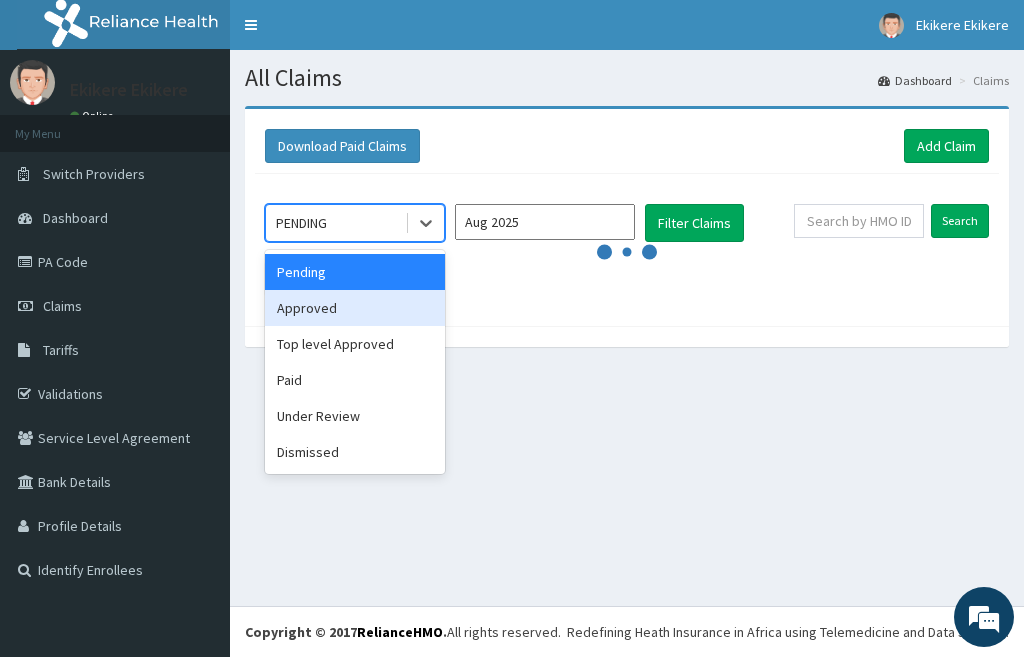click on "Approved" at bounding box center (355, 308) 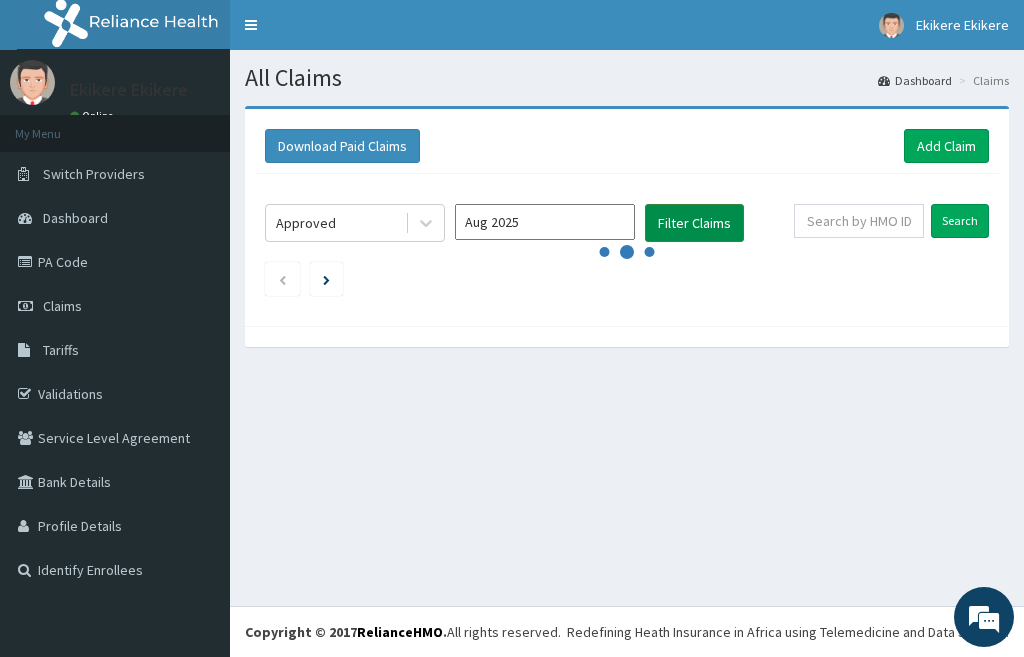 click on "Filter Claims" at bounding box center (694, 223) 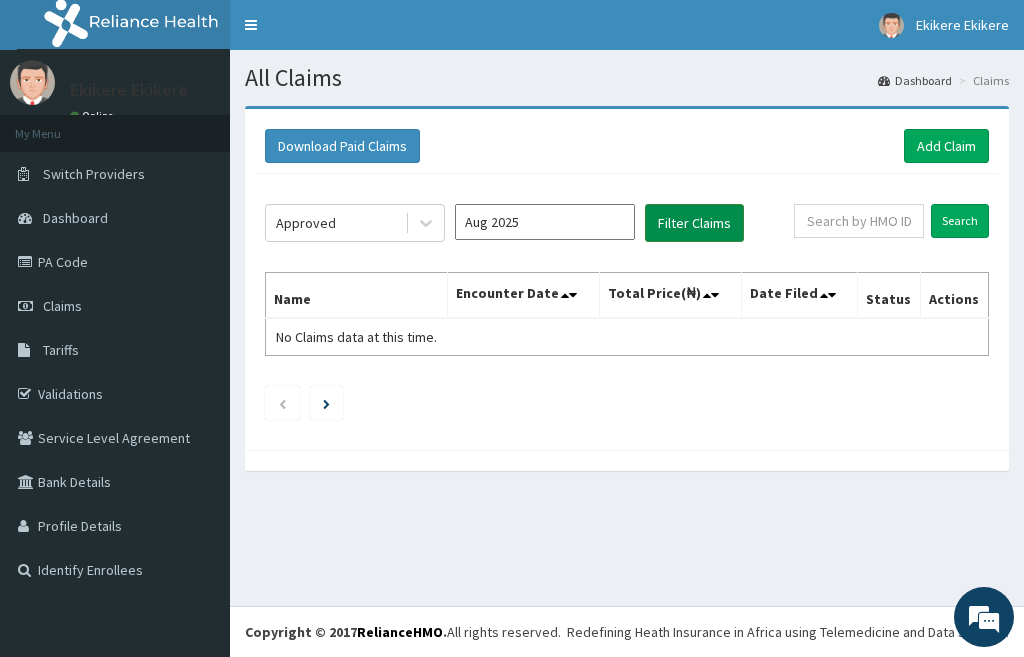 click on "Filter Claims" at bounding box center (694, 223) 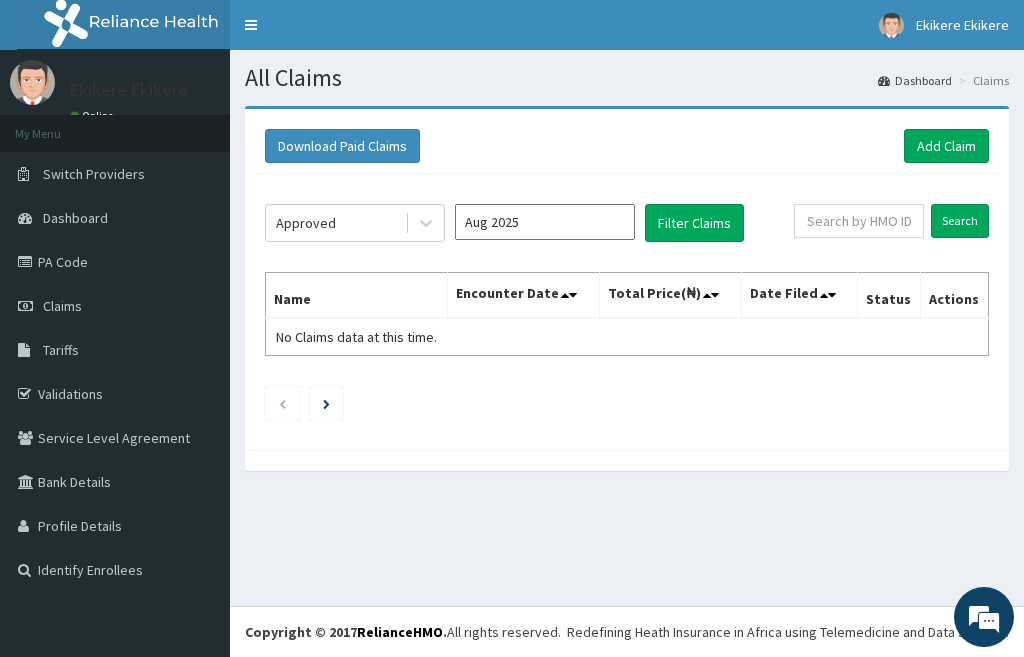 click on "Aug 2025" at bounding box center (545, 222) 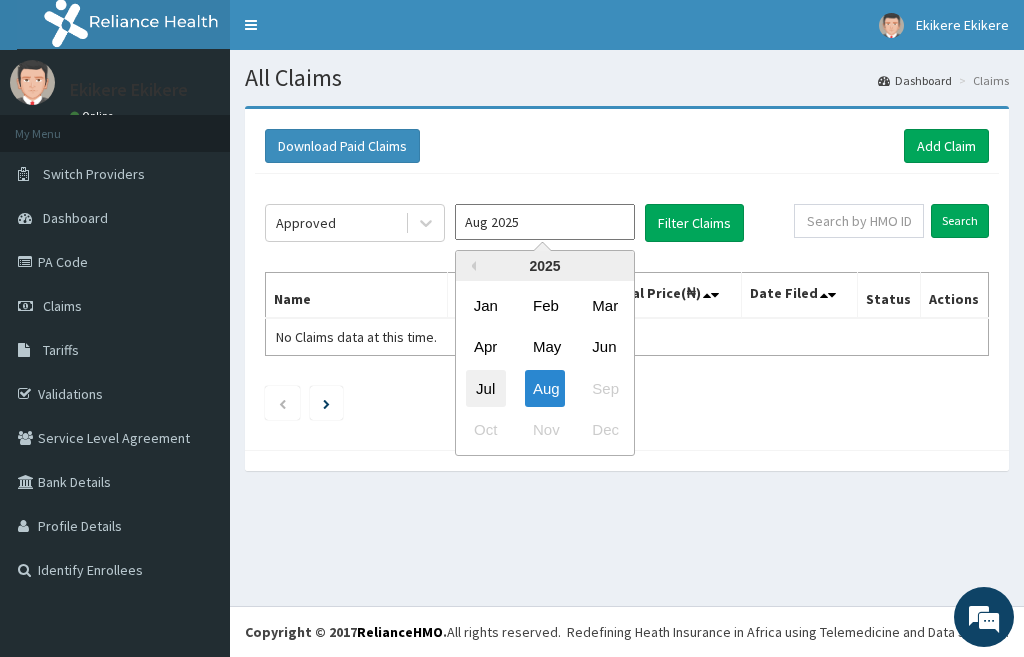 click on "Jul" at bounding box center (486, 388) 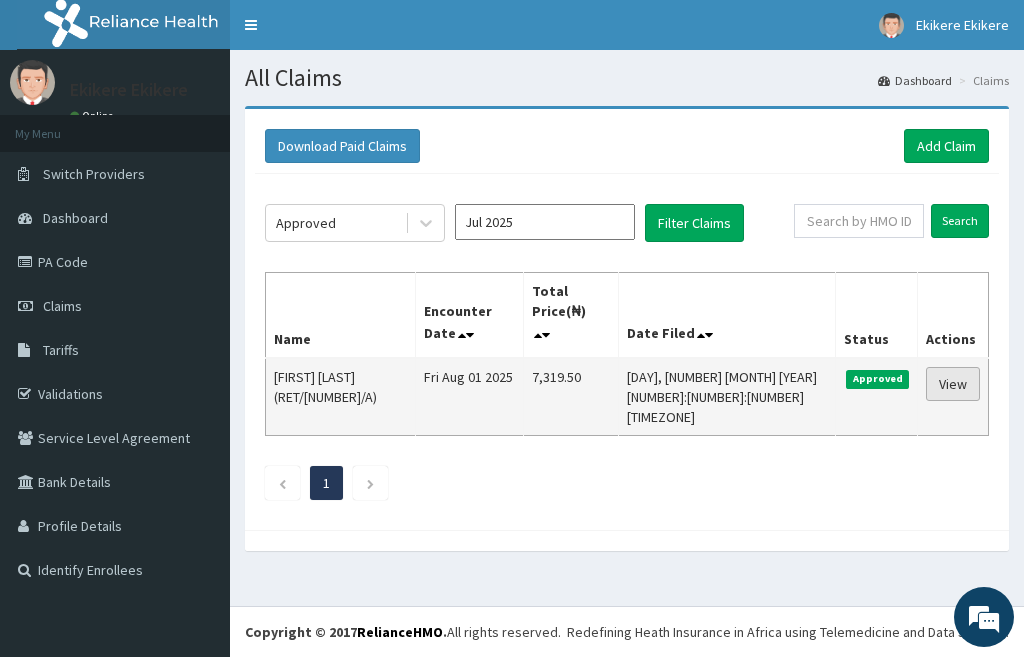 click on "View" at bounding box center [953, 384] 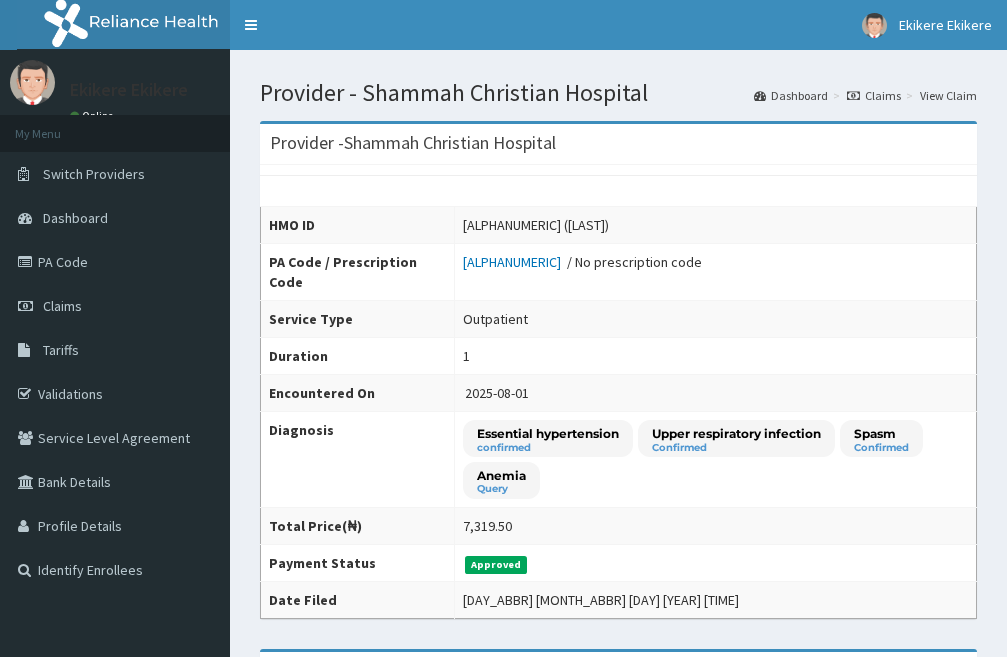 scroll, scrollTop: 0, scrollLeft: 0, axis: both 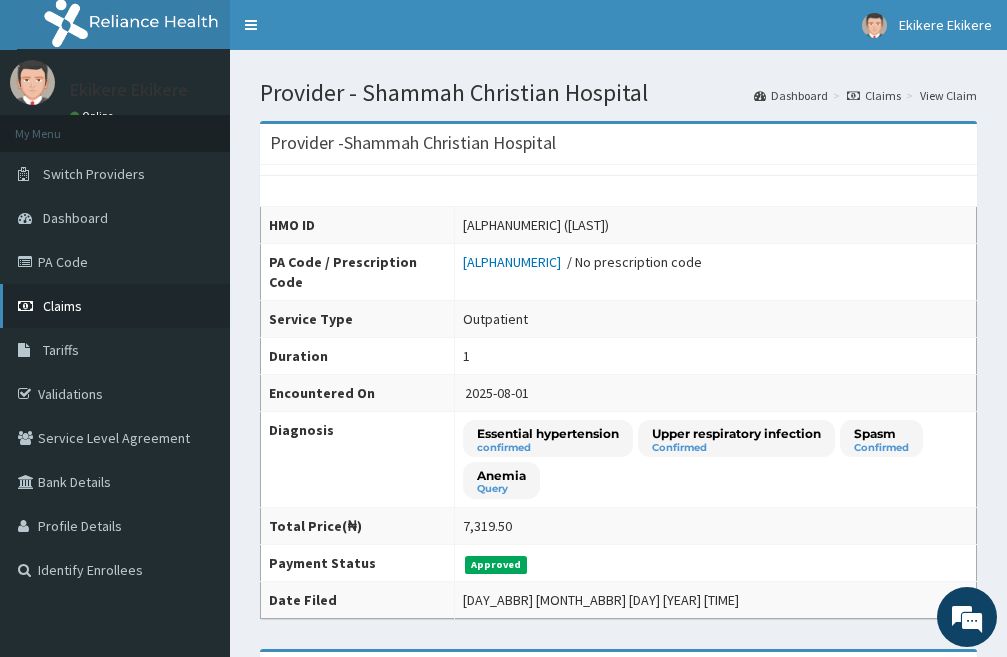 click on "Claims" at bounding box center (115, 306) 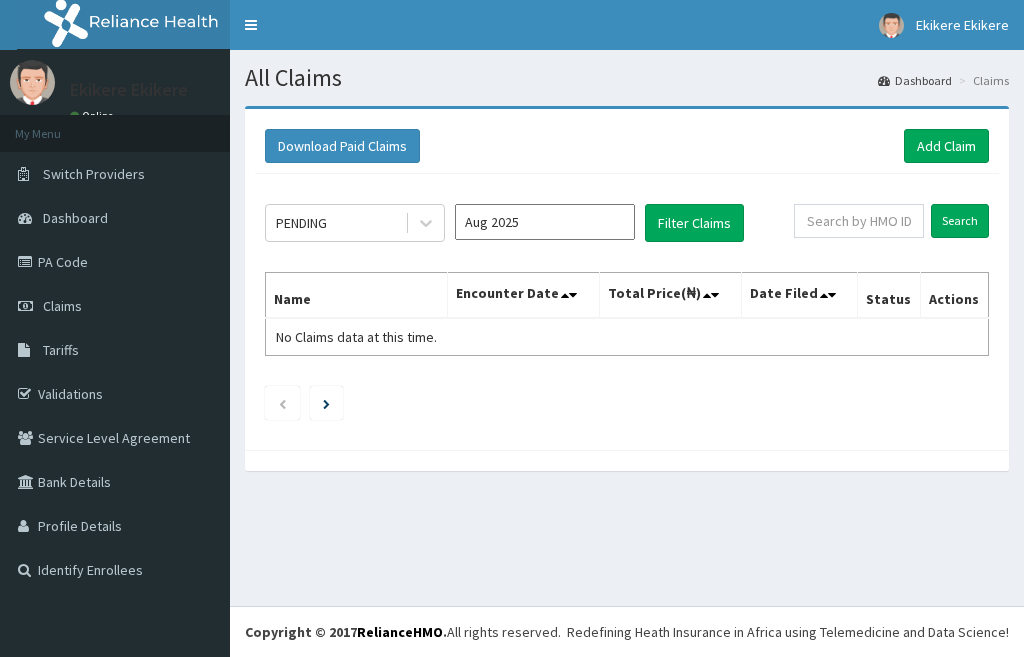 scroll, scrollTop: 0, scrollLeft: 0, axis: both 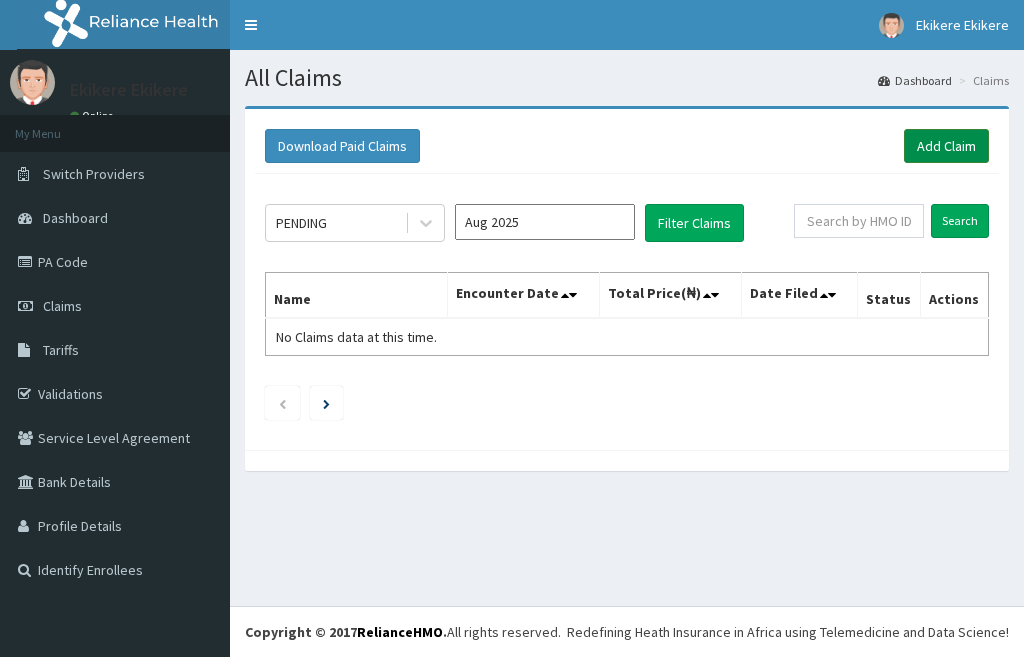click on "Add Claim" at bounding box center (946, 146) 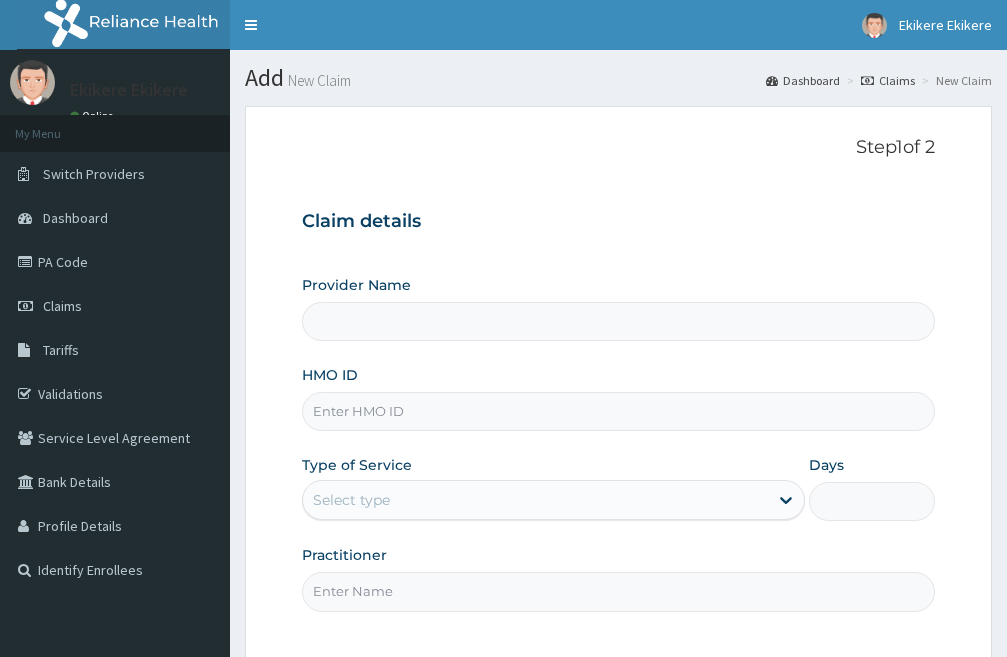 scroll, scrollTop: 0, scrollLeft: 0, axis: both 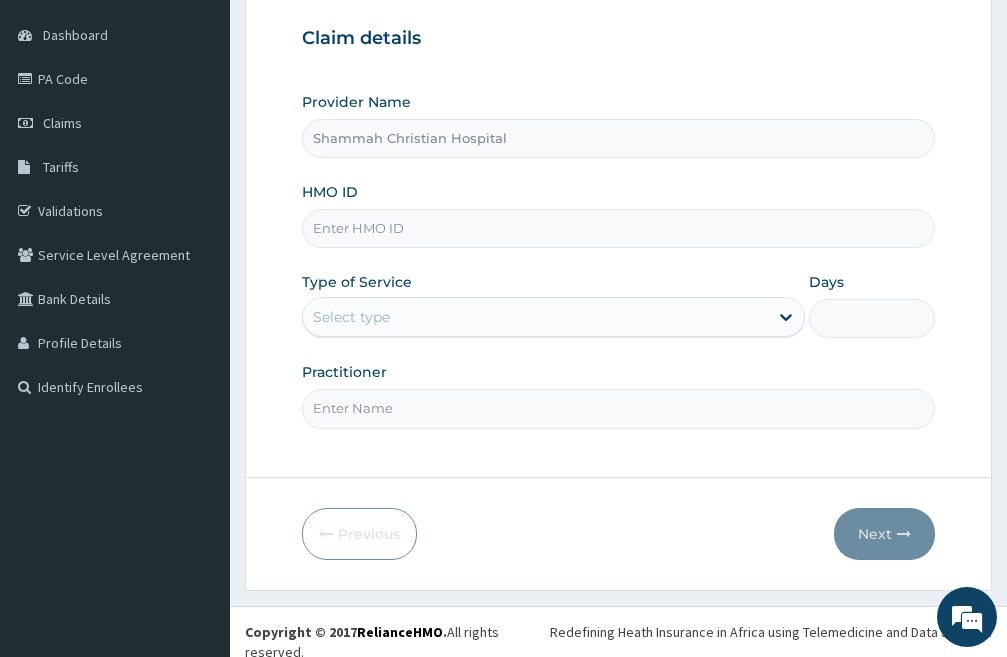 click on "HMO ID" at bounding box center (618, 228) 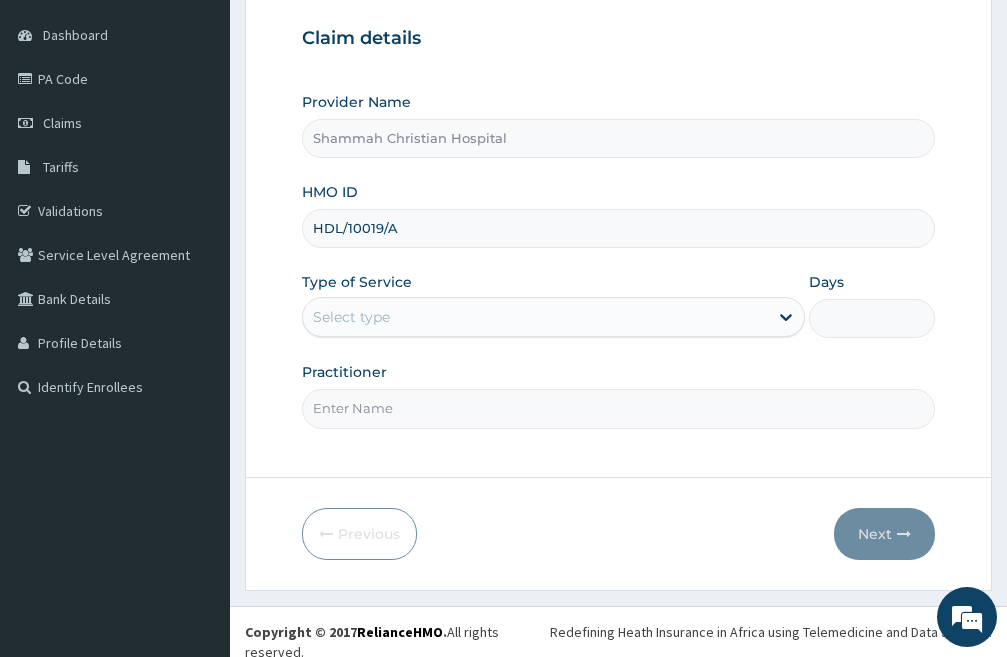 type on "HDL/10019/A" 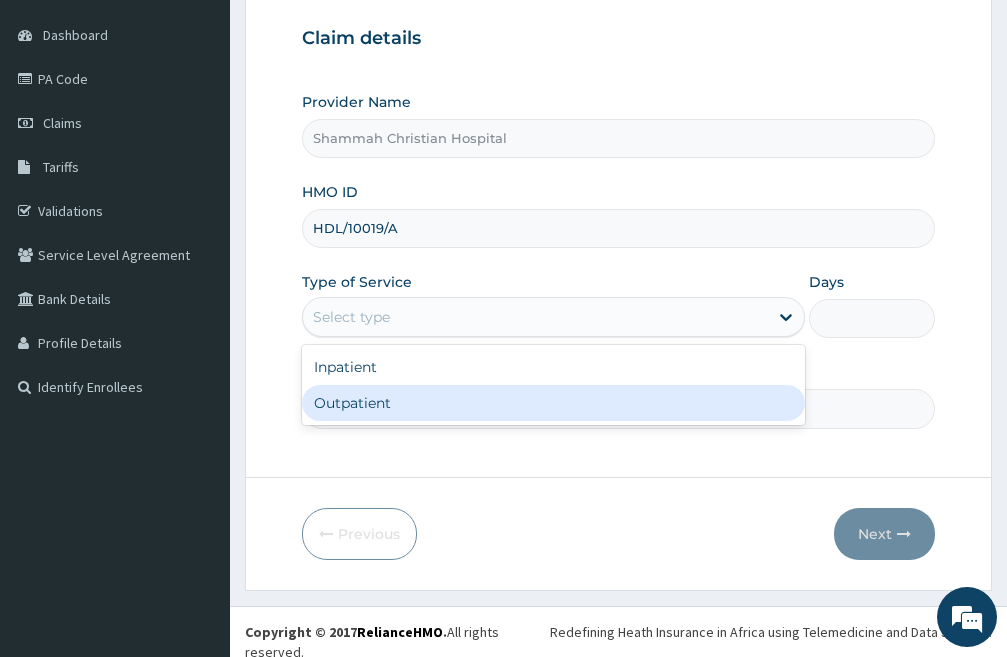 click on "Outpatient" at bounding box center [553, 403] 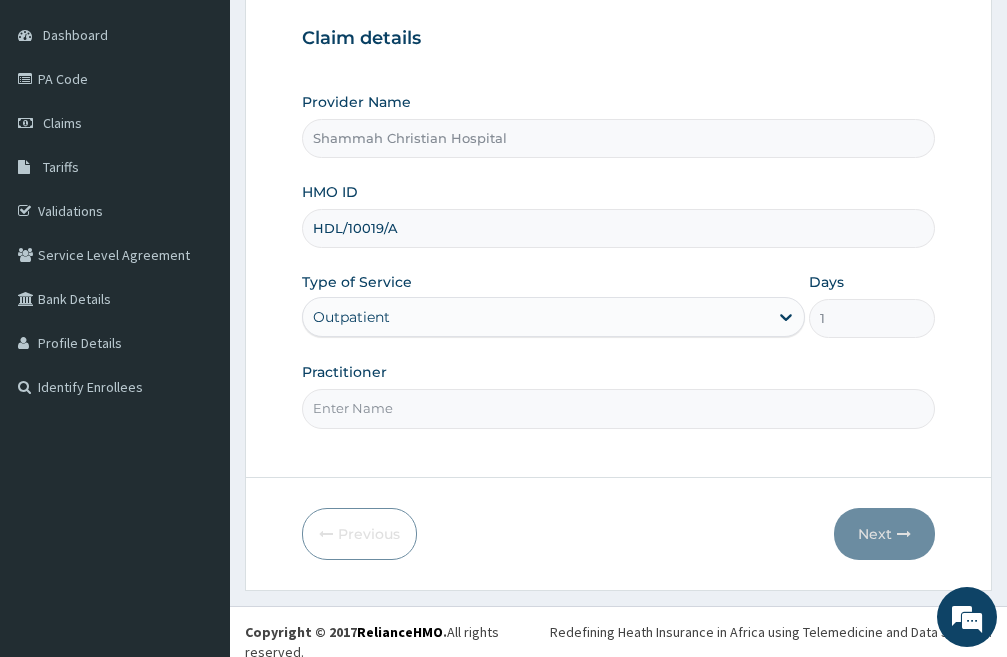 click on "Practitioner" at bounding box center (618, 408) 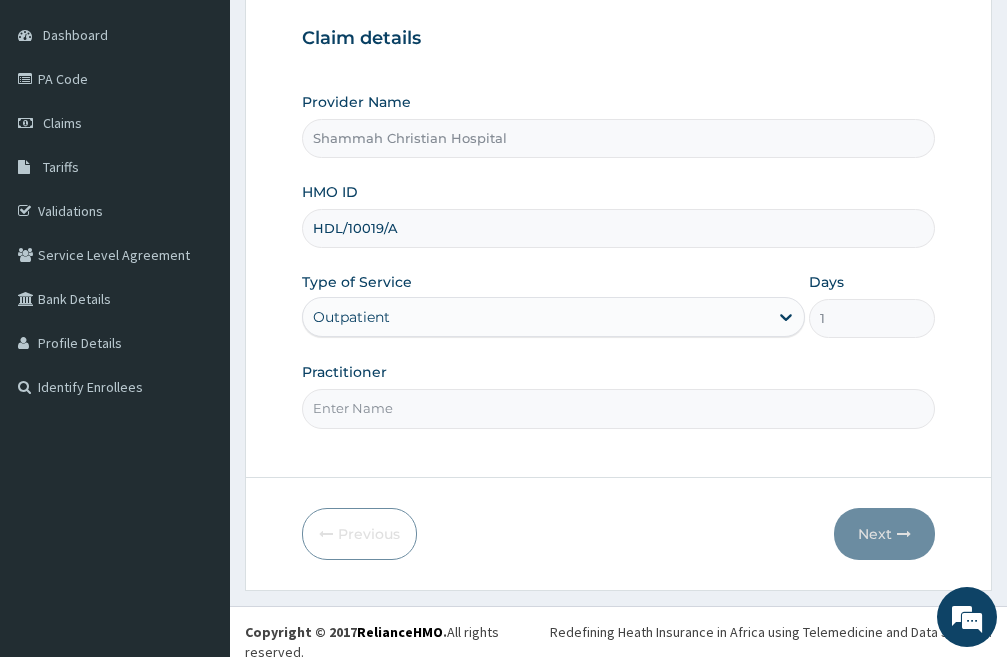 type on "DR LIGHT" 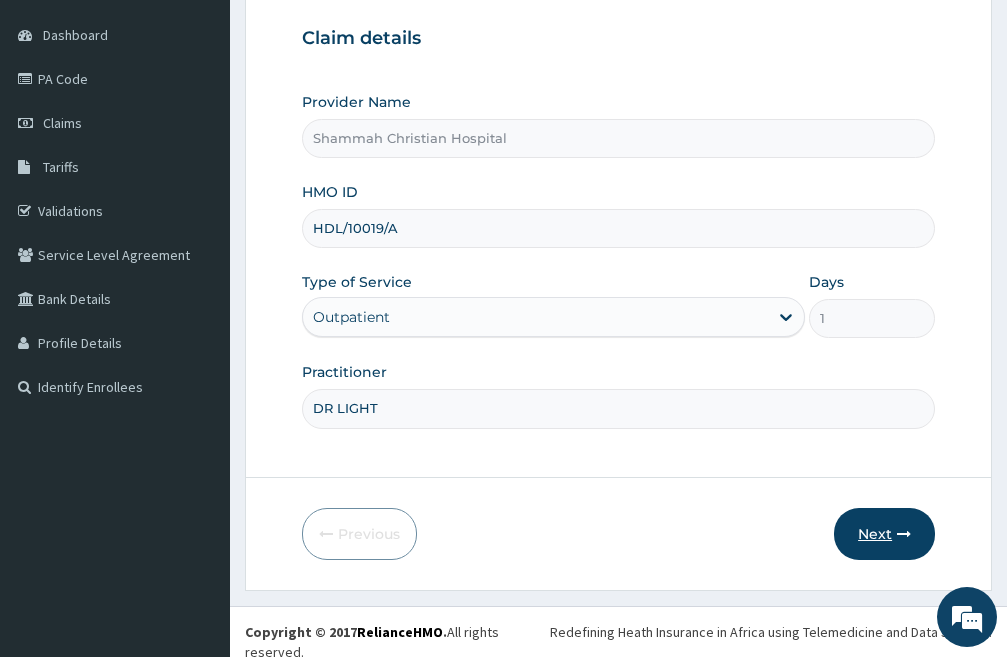 click on "Next" at bounding box center [884, 534] 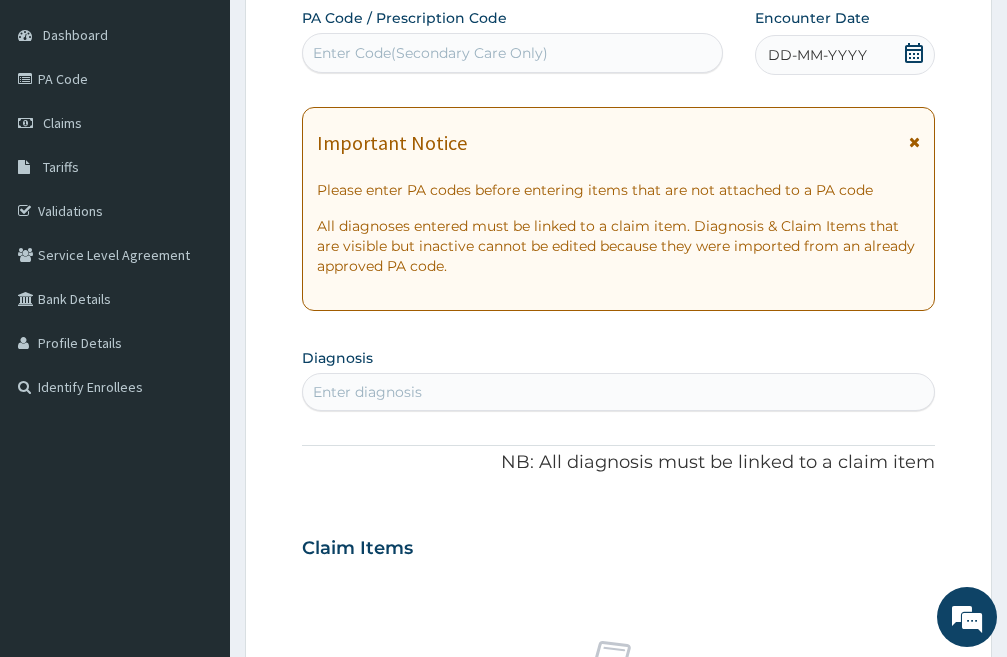click on "DD-MM-YYYY" at bounding box center [845, 55] 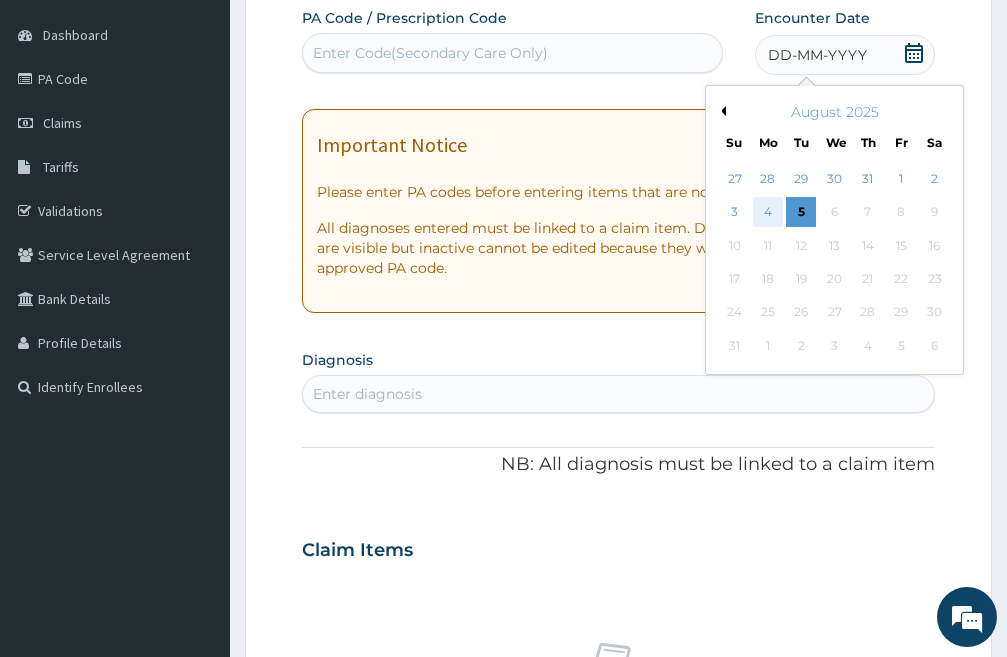 click on "4" at bounding box center [768, 213] 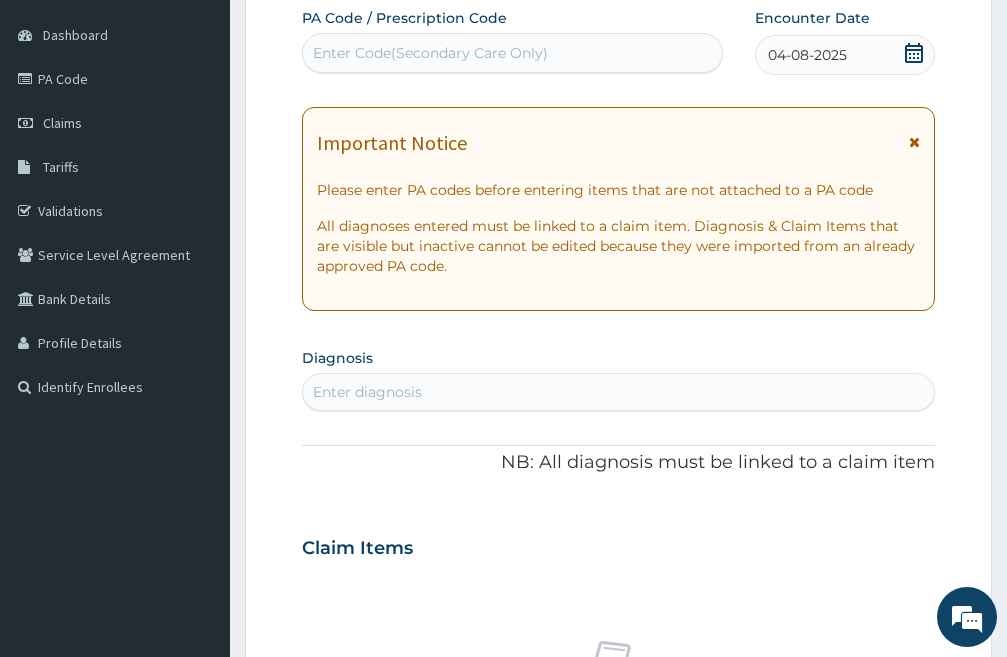 click on "Enter diagnosis" at bounding box center (618, 392) 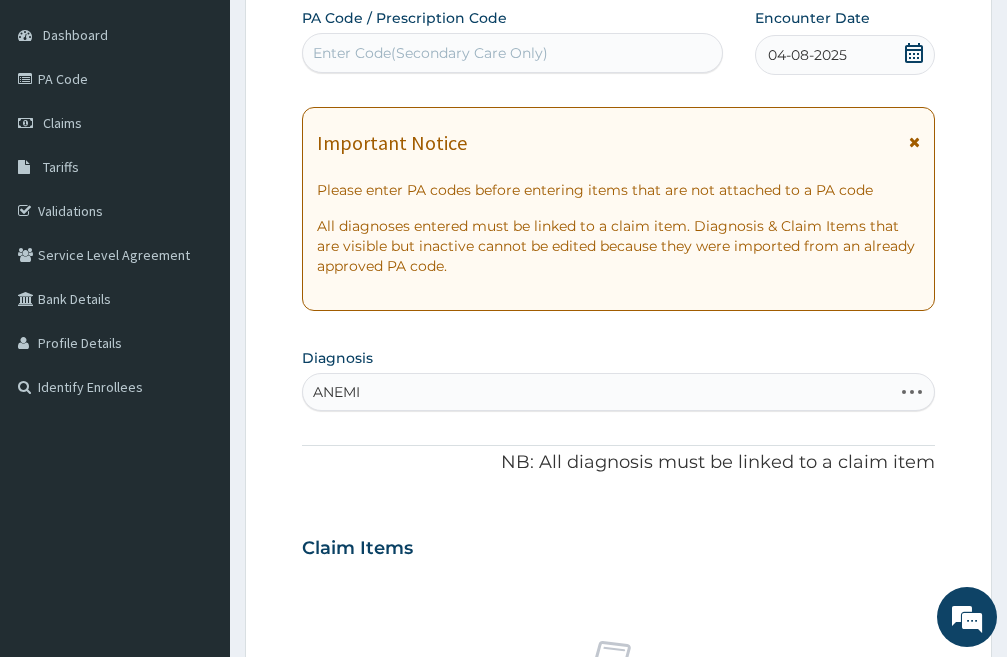 type on "ANEMIA" 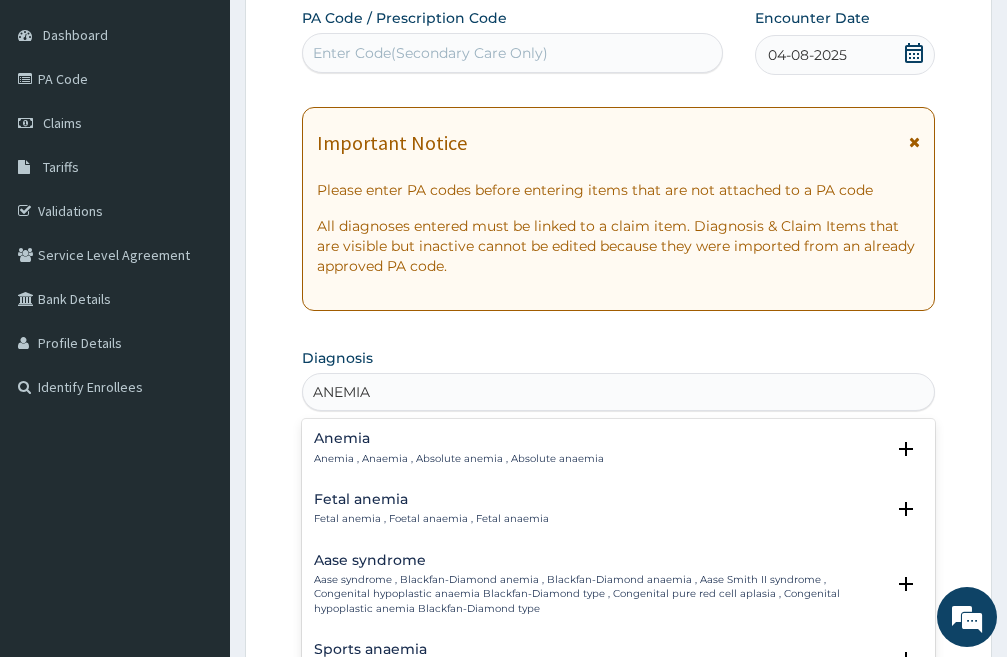 click on "Anemia" at bounding box center [459, 438] 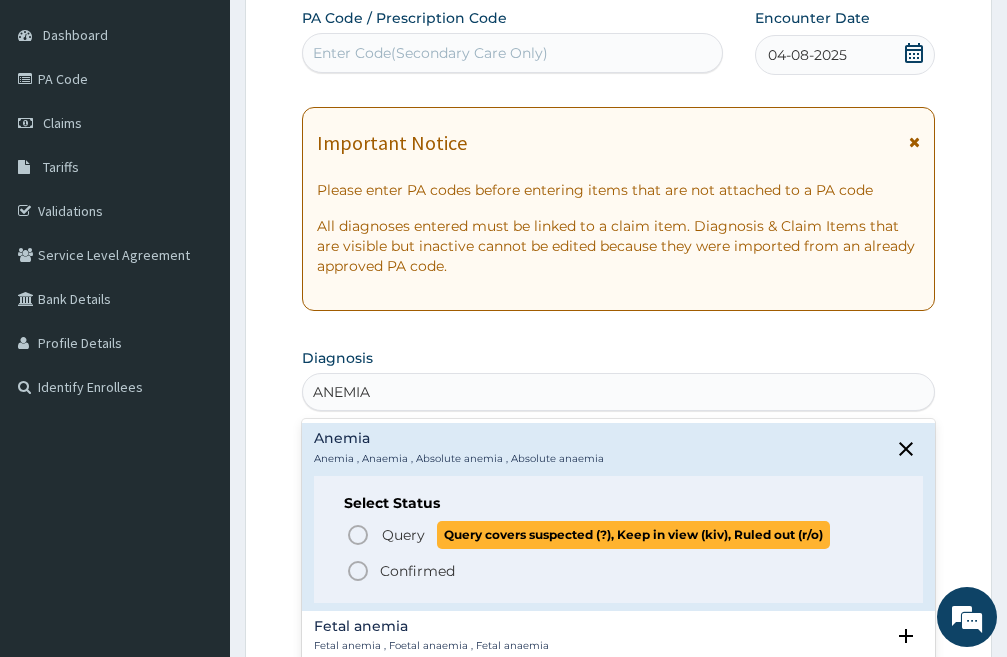 drag, startPoint x: 361, startPoint y: 527, endPoint x: 365, endPoint y: 515, distance: 12.649111 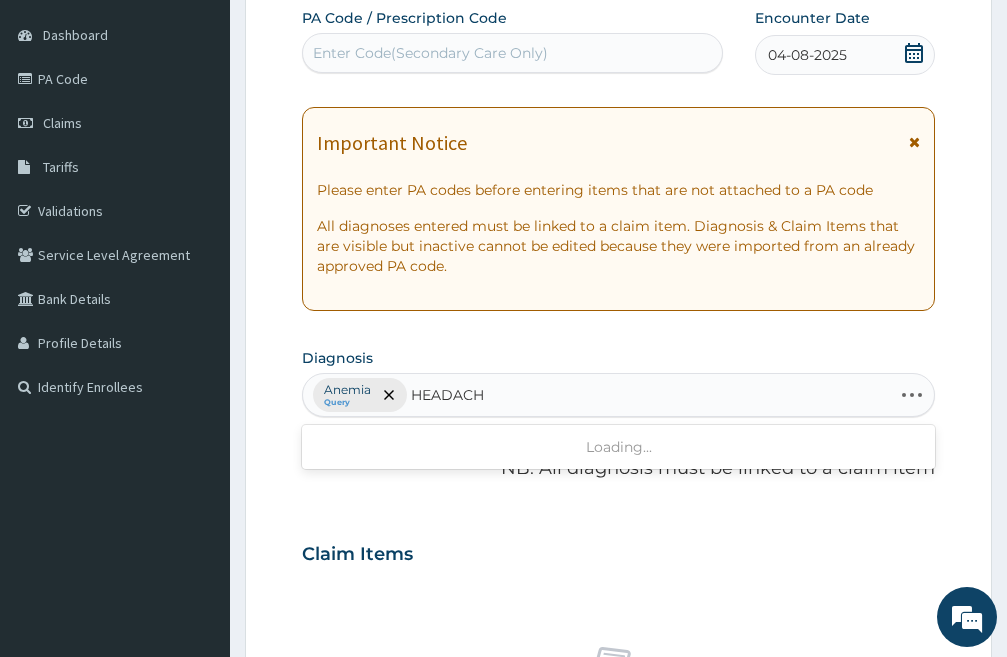 type on "HEADACHE" 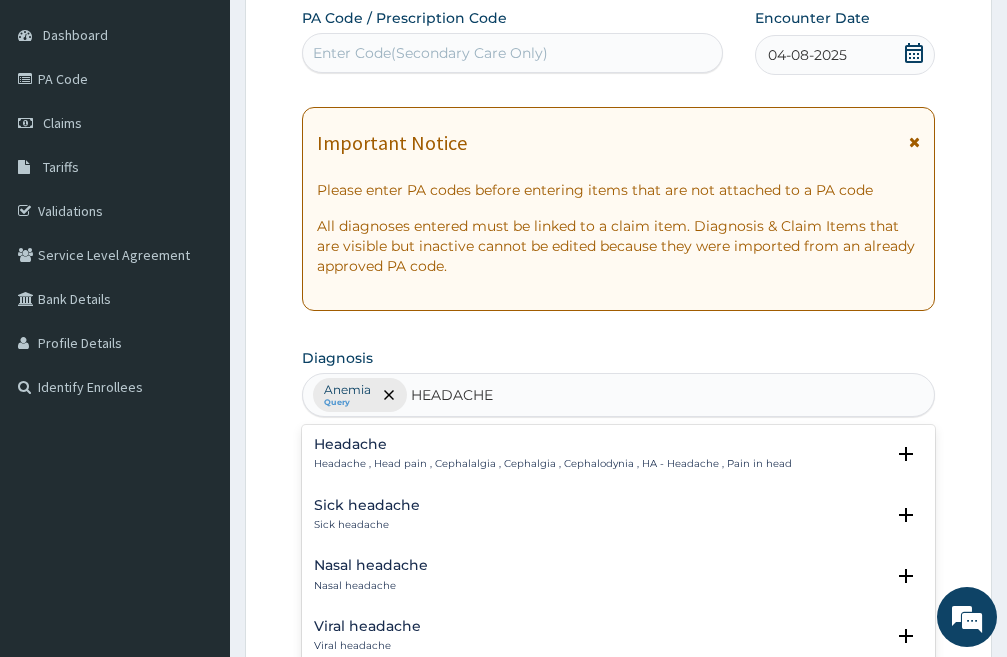 click on "Headache" at bounding box center (553, 444) 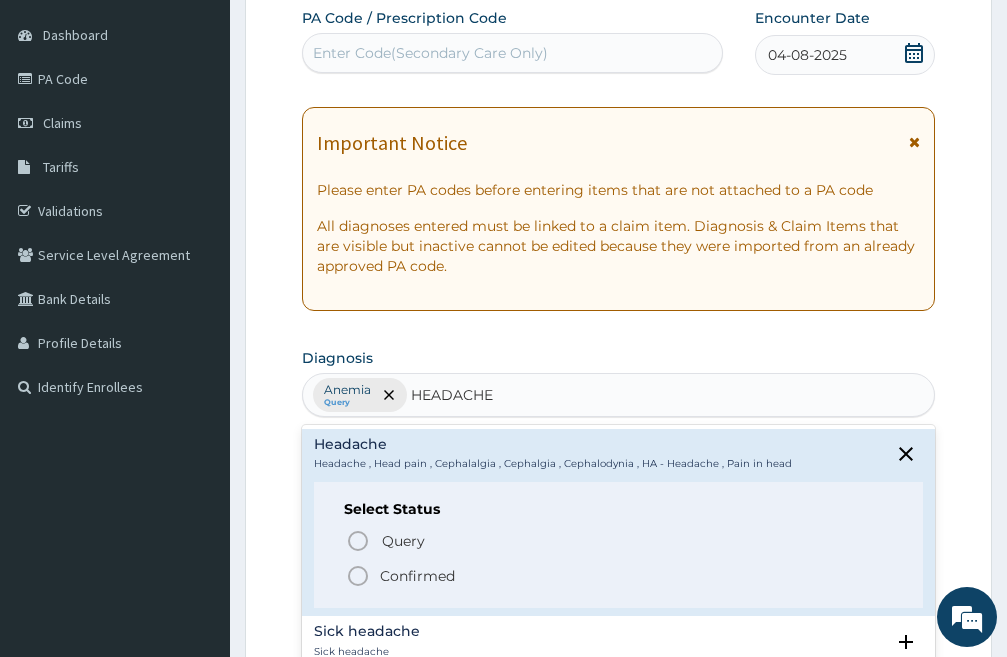 click 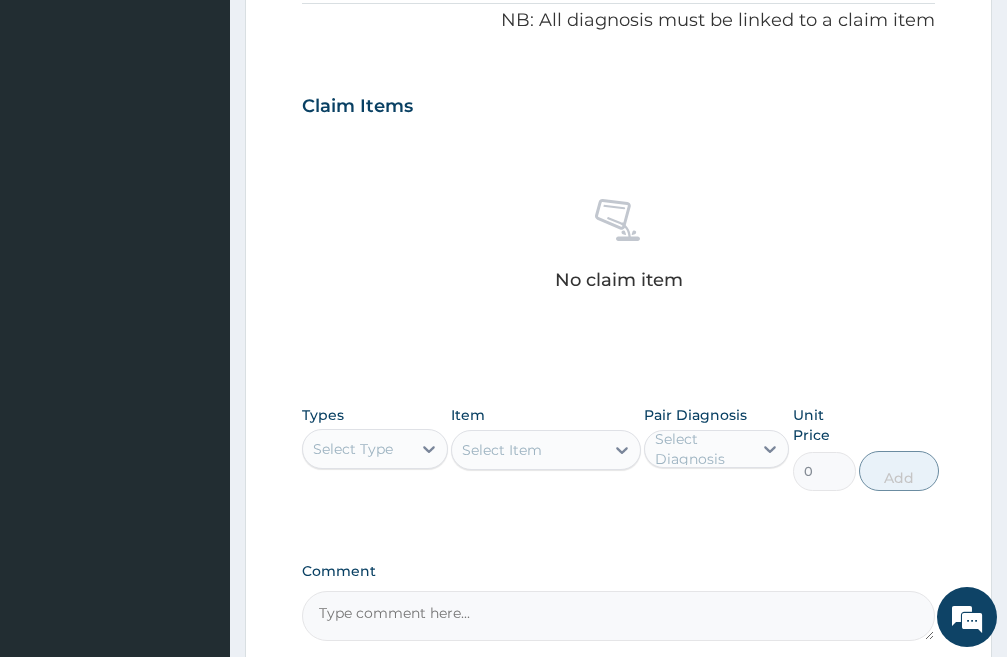 scroll, scrollTop: 783, scrollLeft: 0, axis: vertical 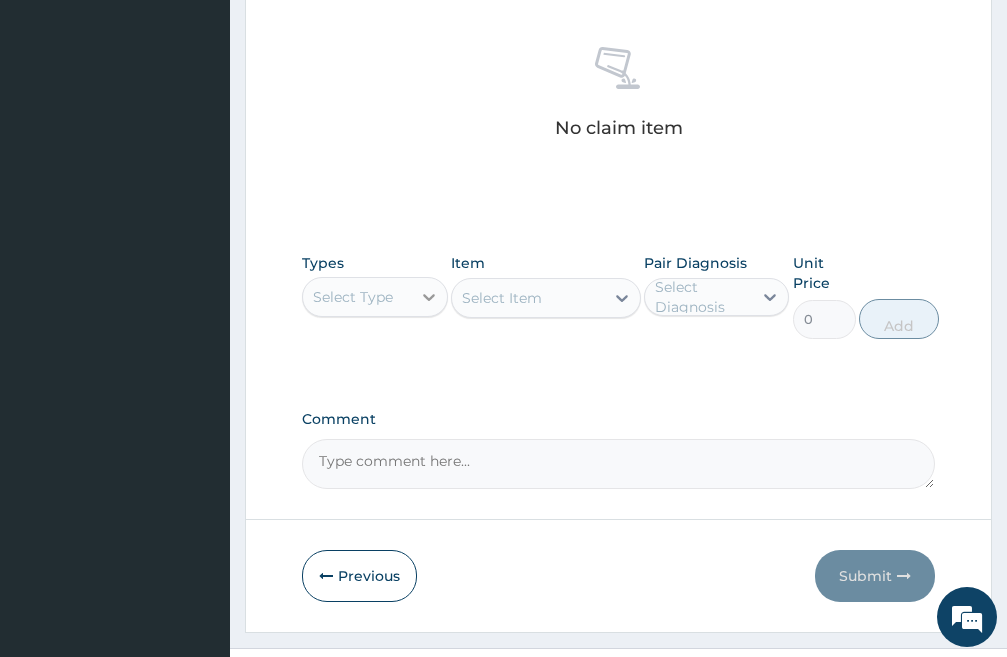 click 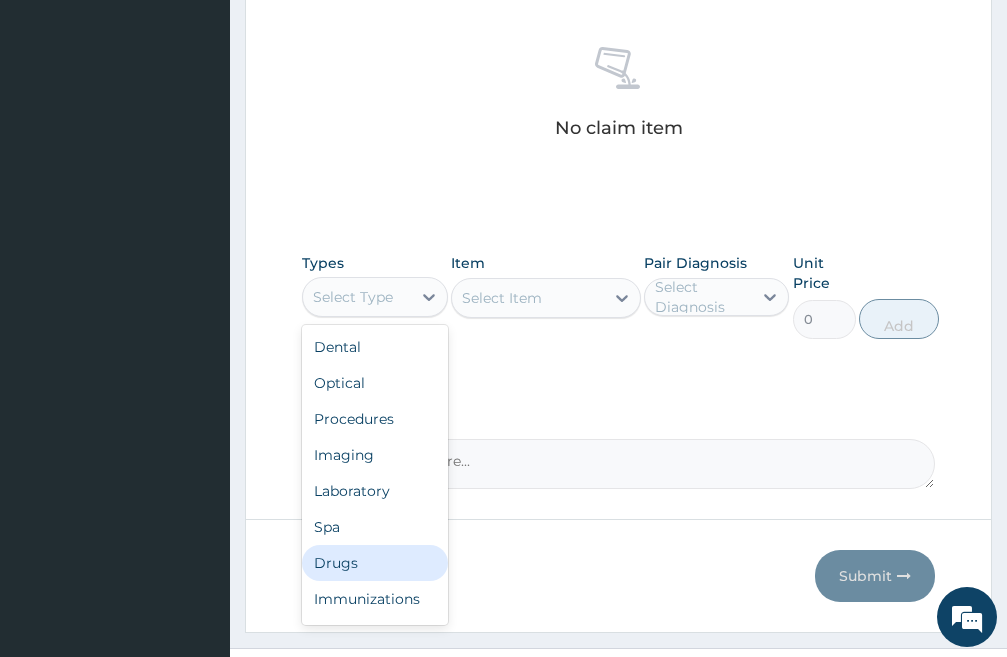 click on "Drugs" at bounding box center (375, 563) 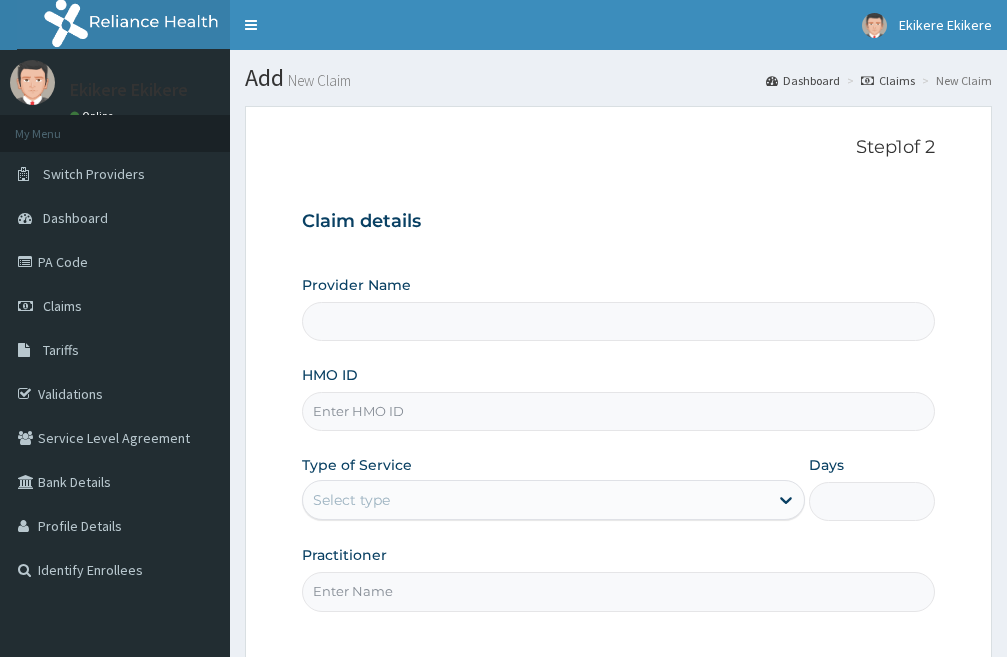 scroll, scrollTop: 0, scrollLeft: 0, axis: both 